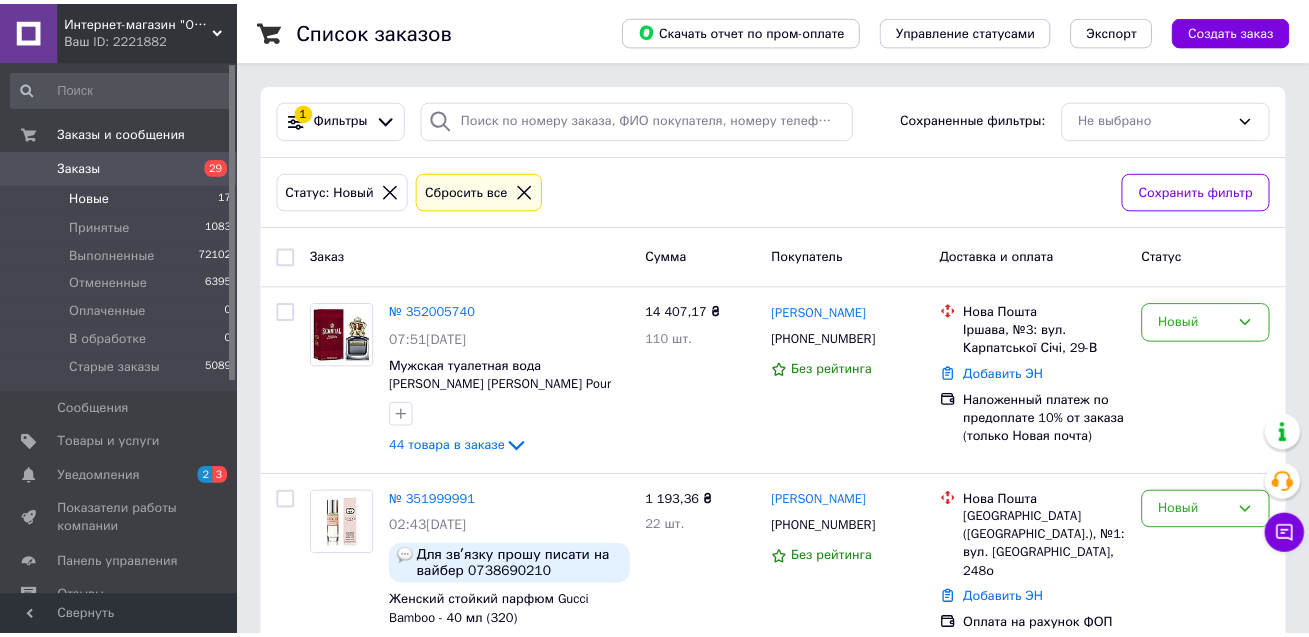 scroll, scrollTop: 0, scrollLeft: 0, axis: both 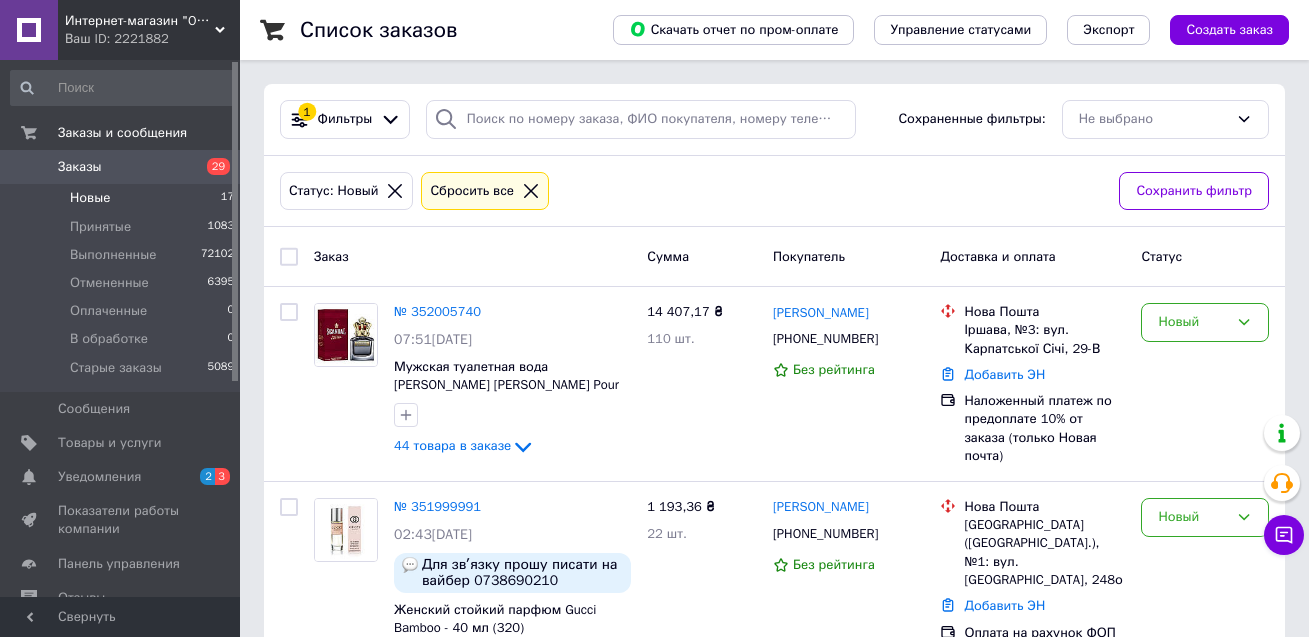 click on "Новые" at bounding box center [90, 198] 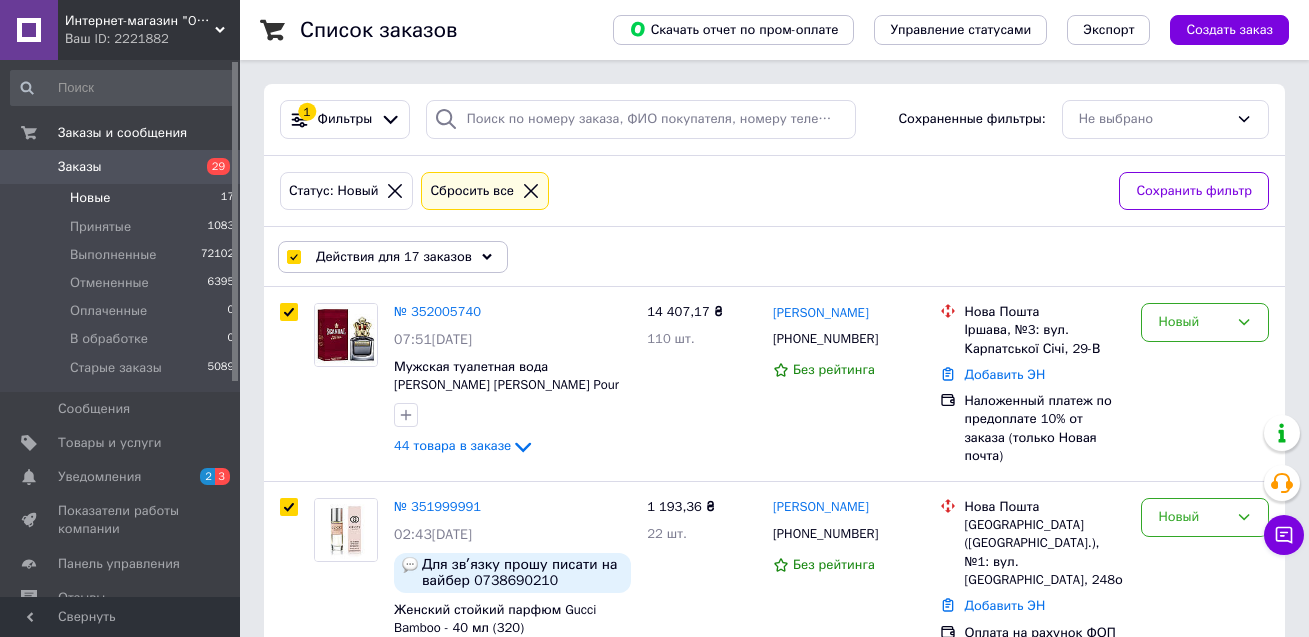 checkbox on "true" 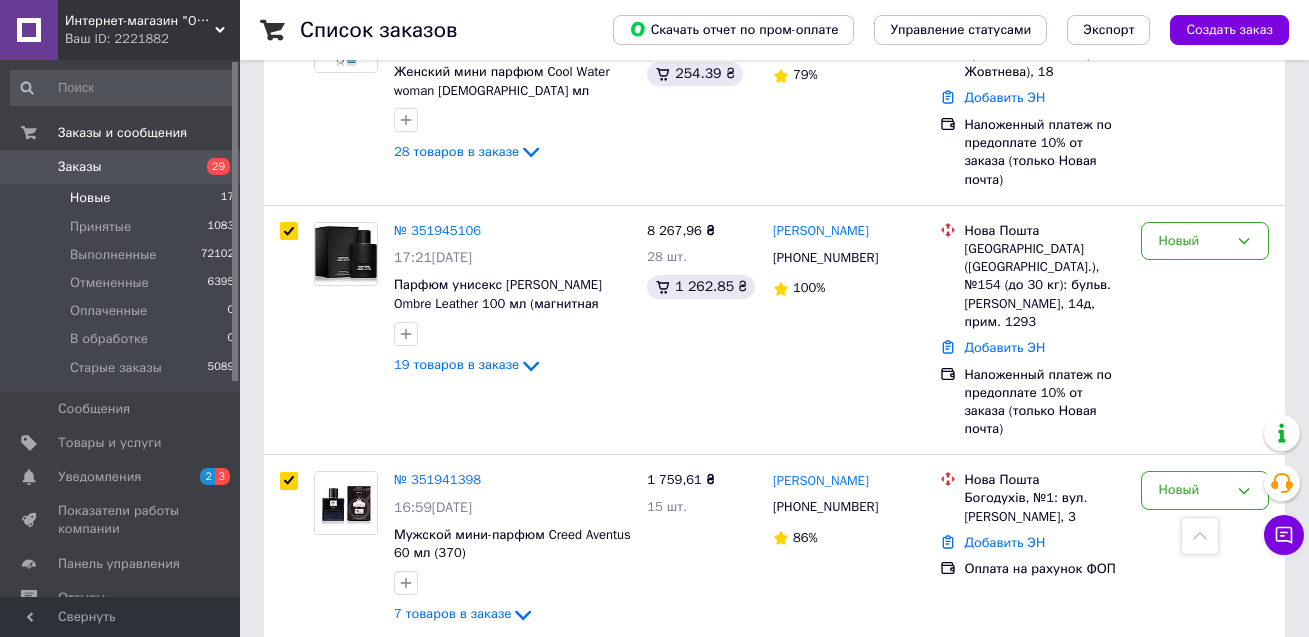 scroll, scrollTop: 2989, scrollLeft: 0, axis: vertical 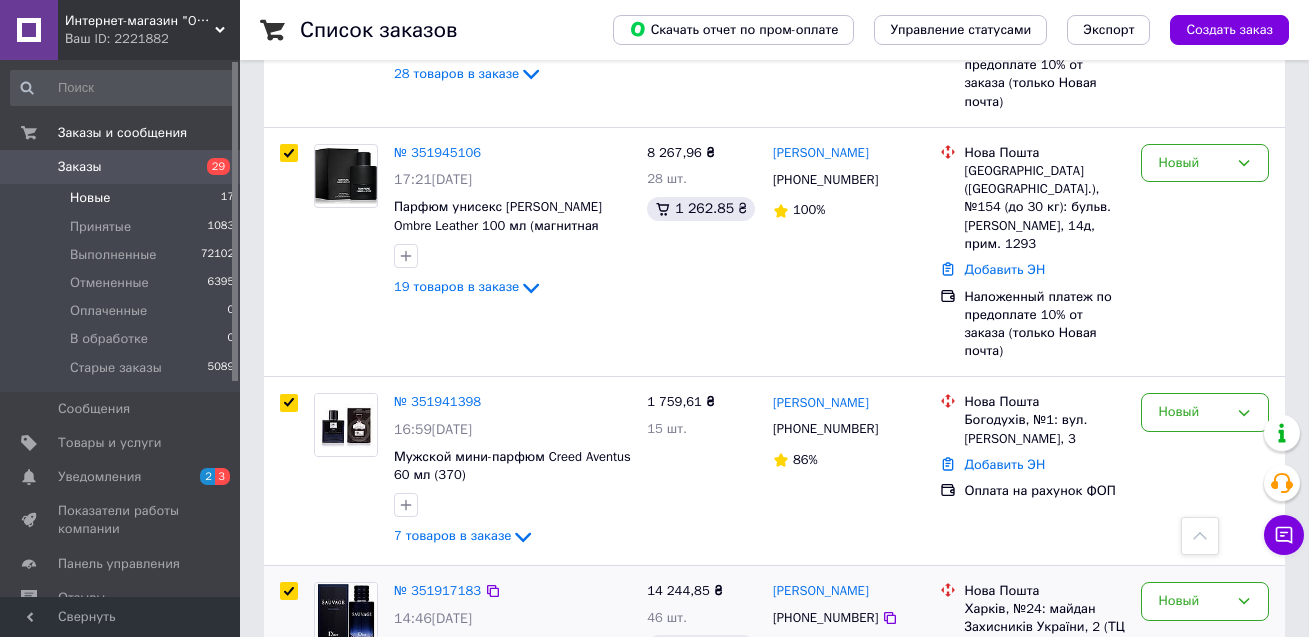 click at bounding box center (289, 591) 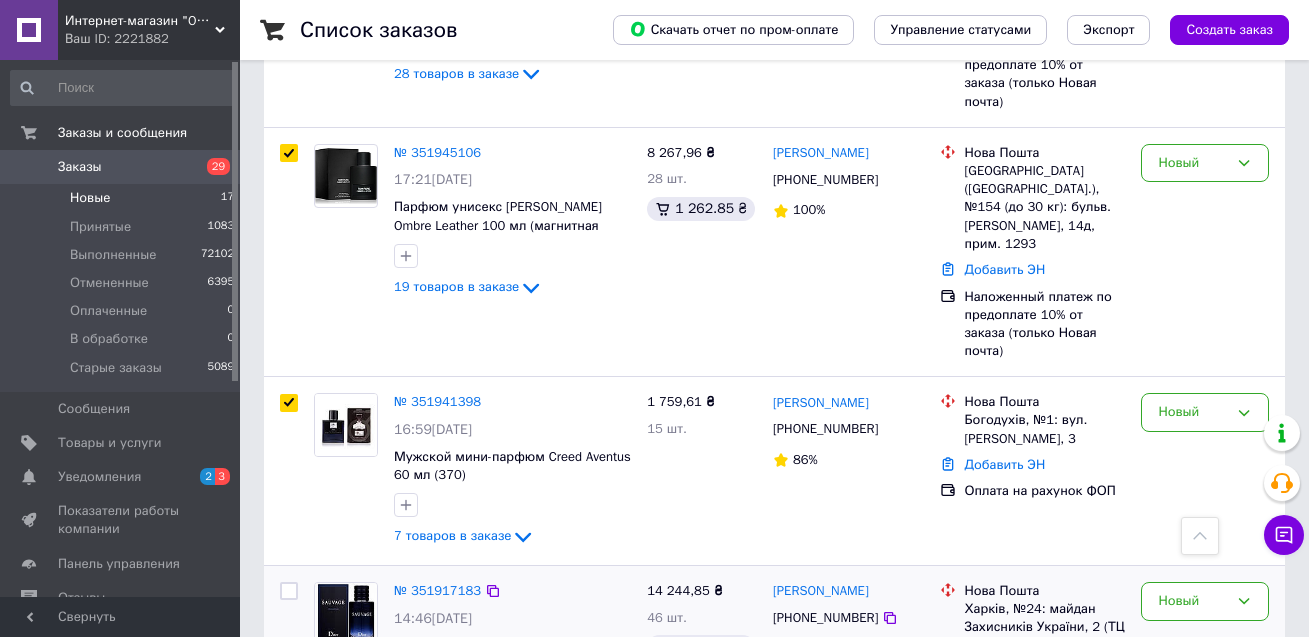 checkbox on "false" 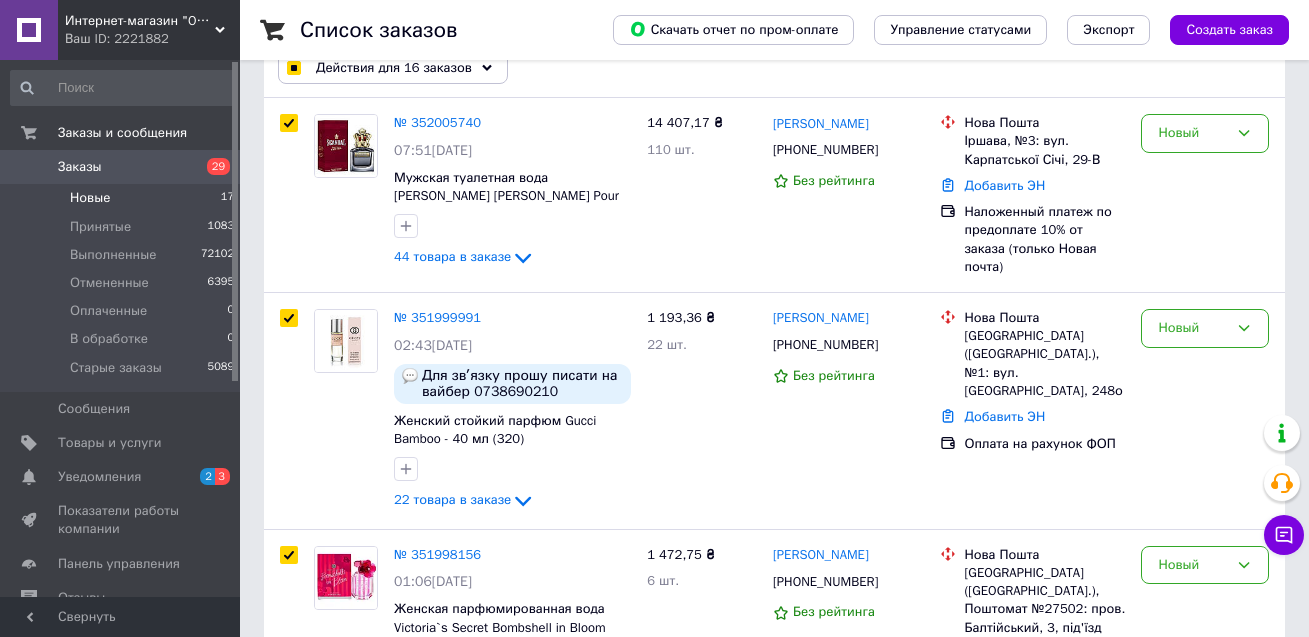 scroll, scrollTop: 0, scrollLeft: 0, axis: both 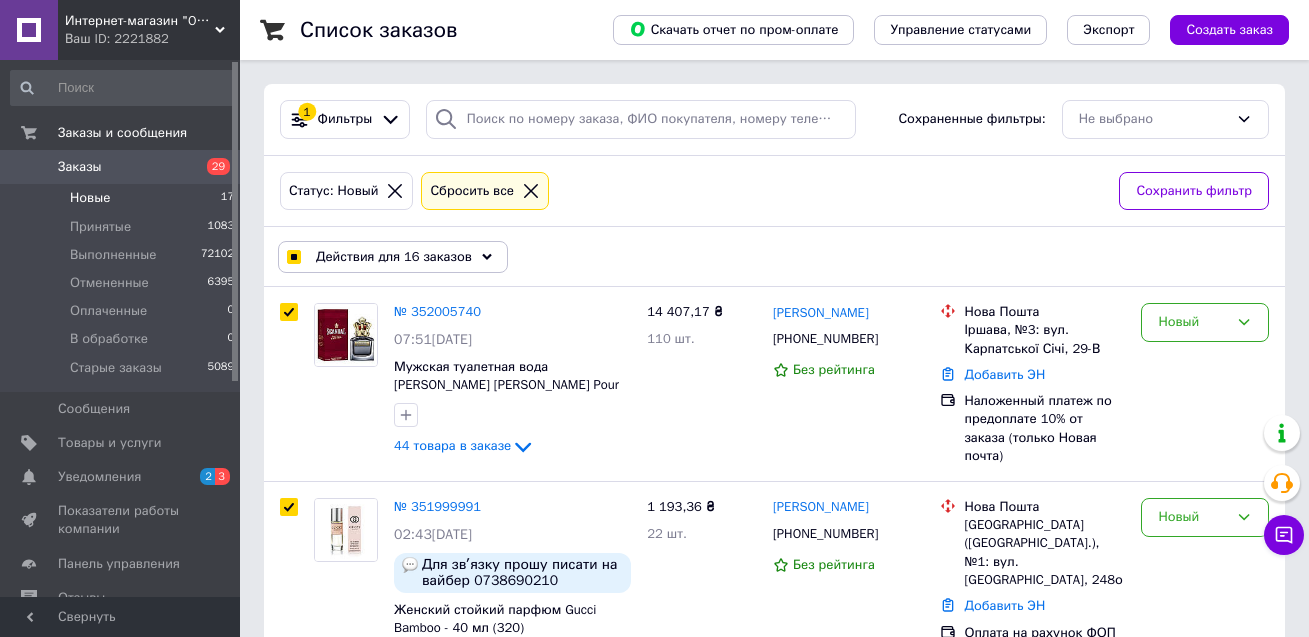 click 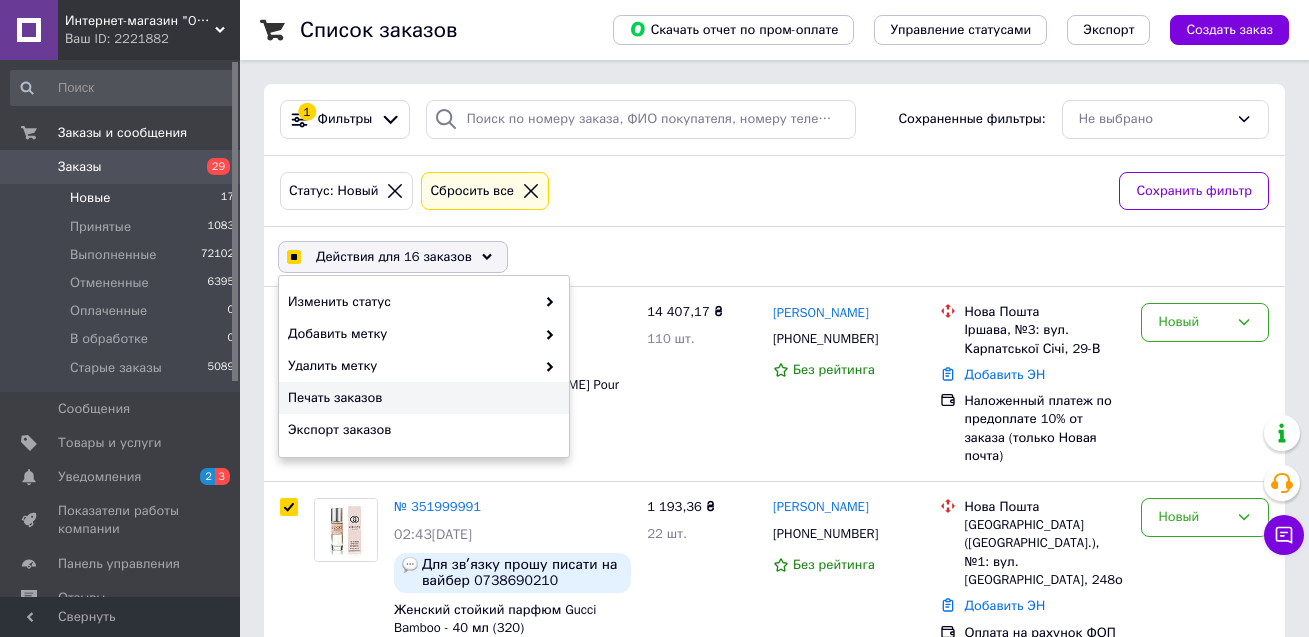click on "Печать заказов" at bounding box center [421, 398] 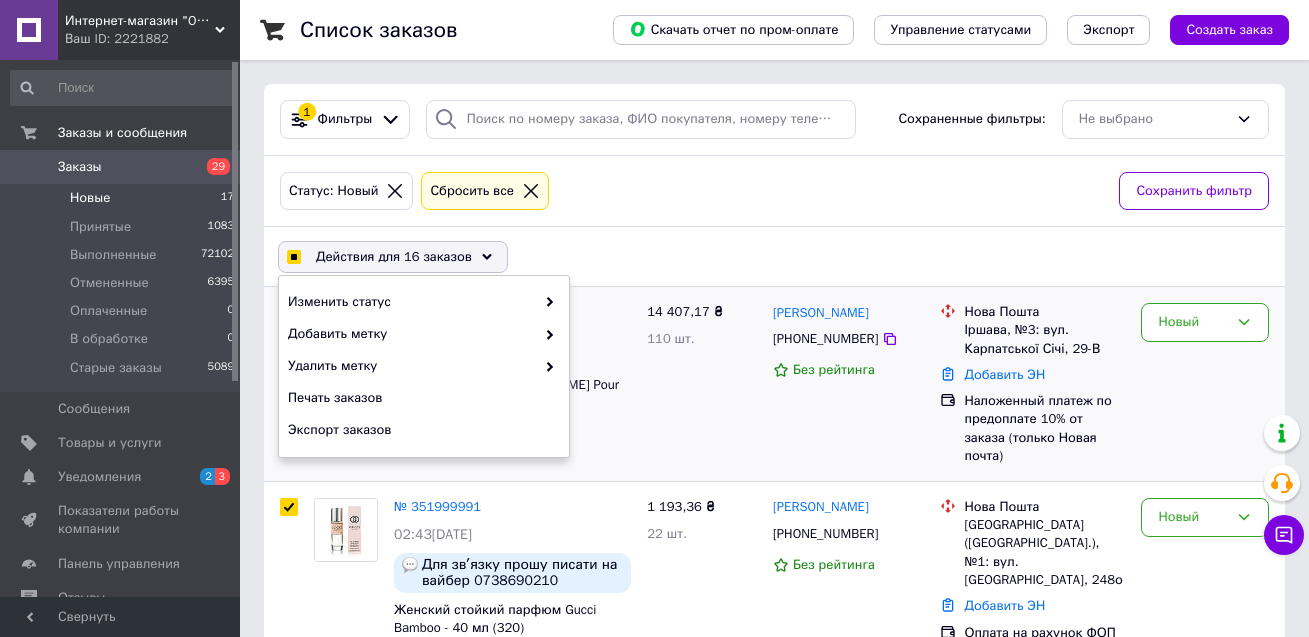checkbox on "true" 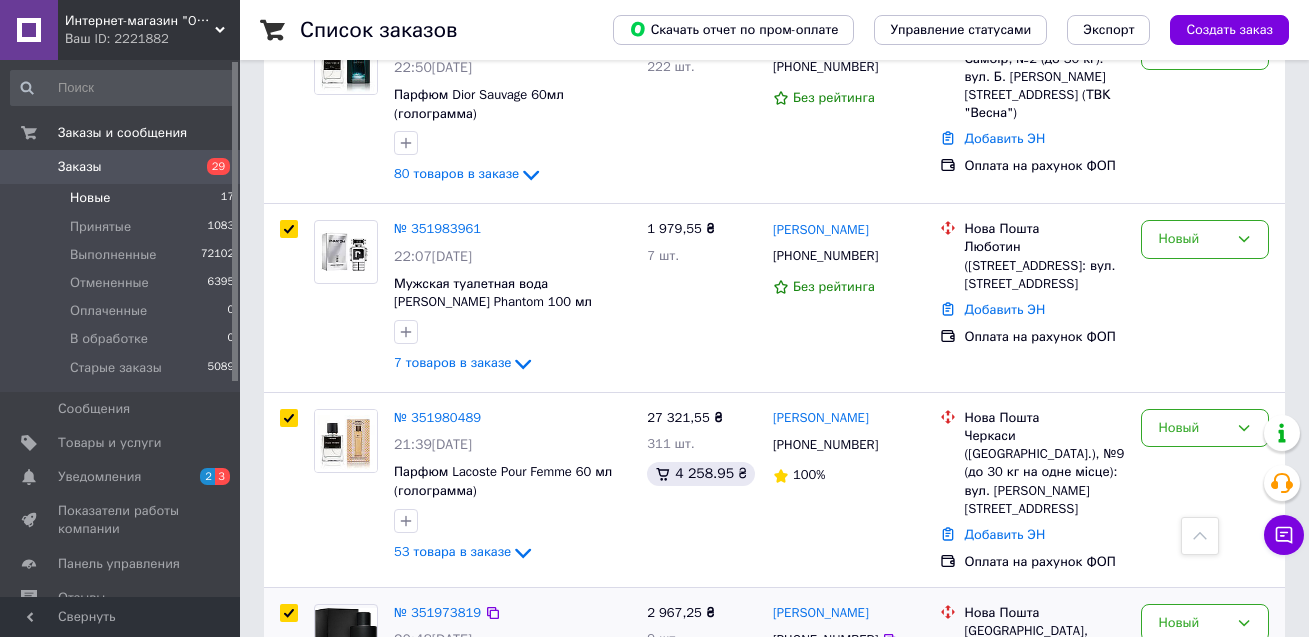 scroll, scrollTop: 1600, scrollLeft: 0, axis: vertical 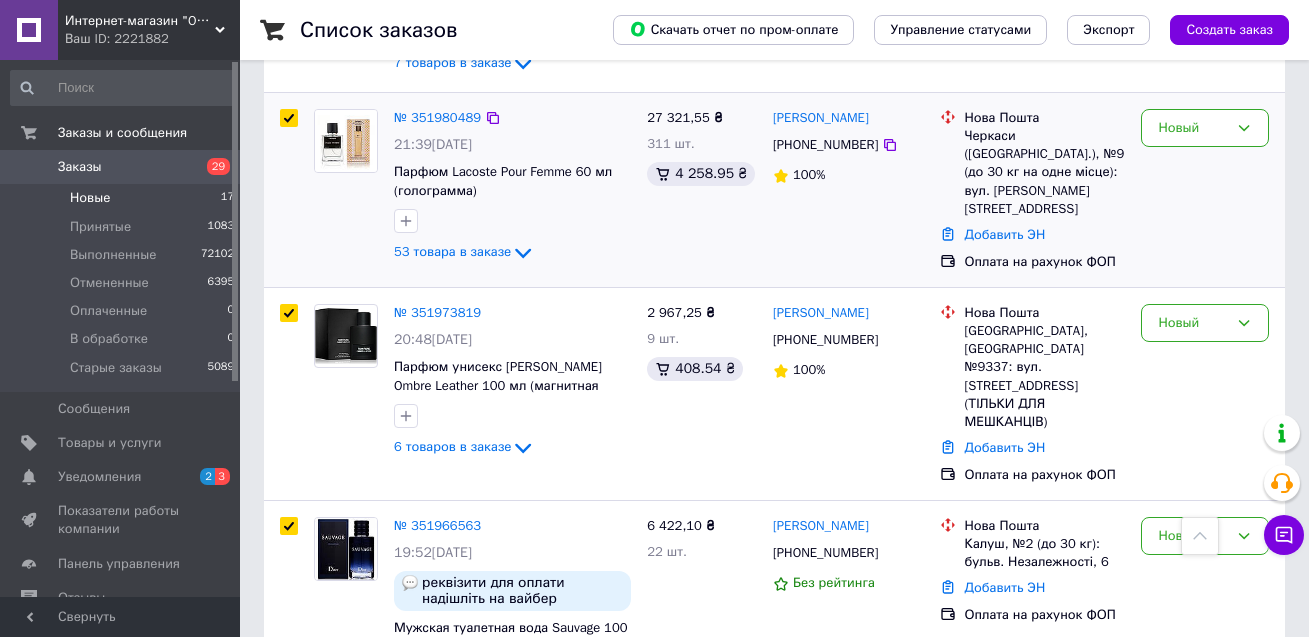 drag, startPoint x: 285, startPoint y: 78, endPoint x: 428, endPoint y: 165, distance: 167.38579 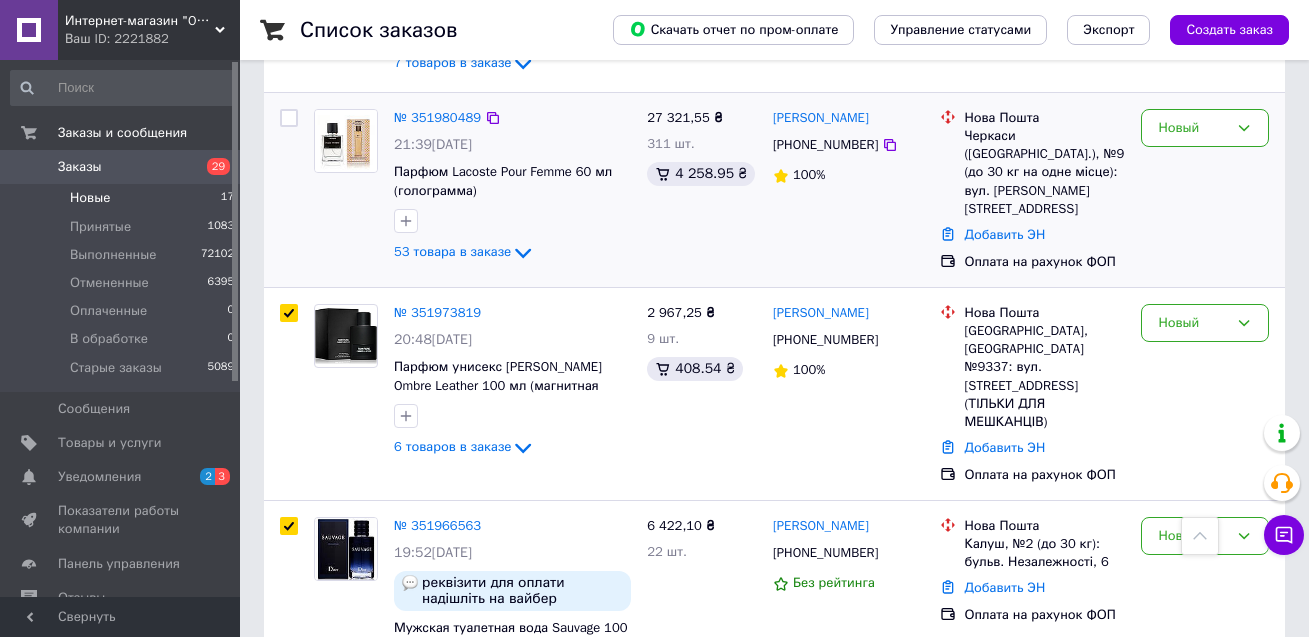 checkbox on "false" 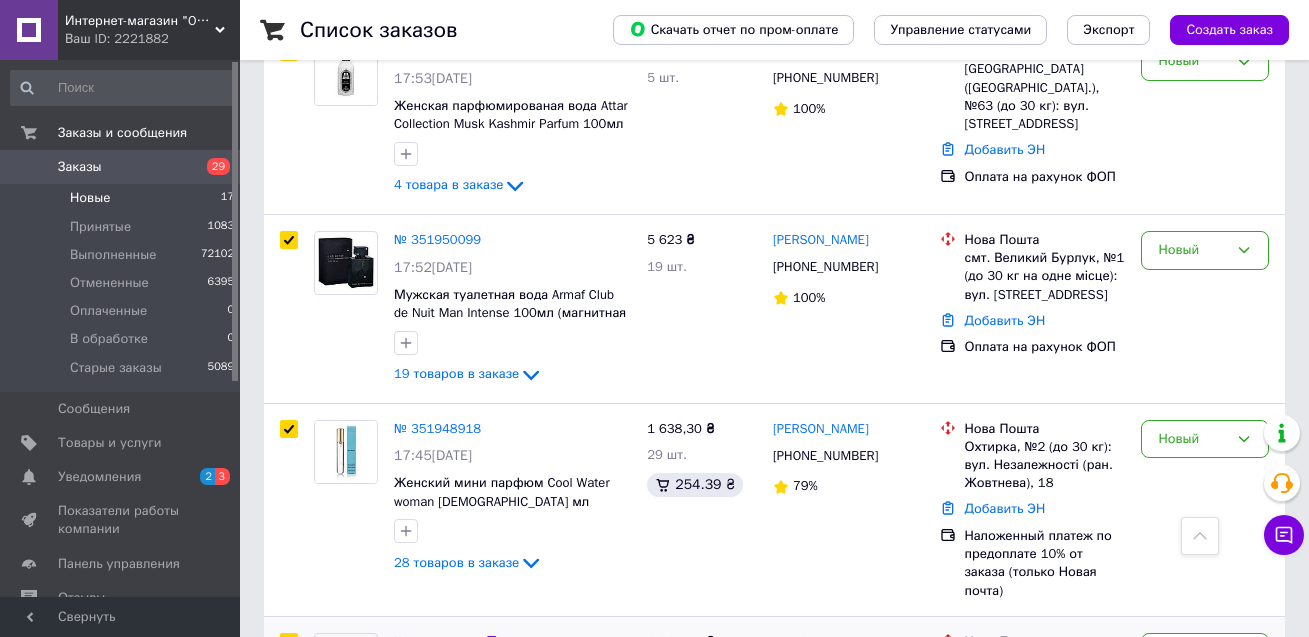 scroll, scrollTop: 2700, scrollLeft: 0, axis: vertical 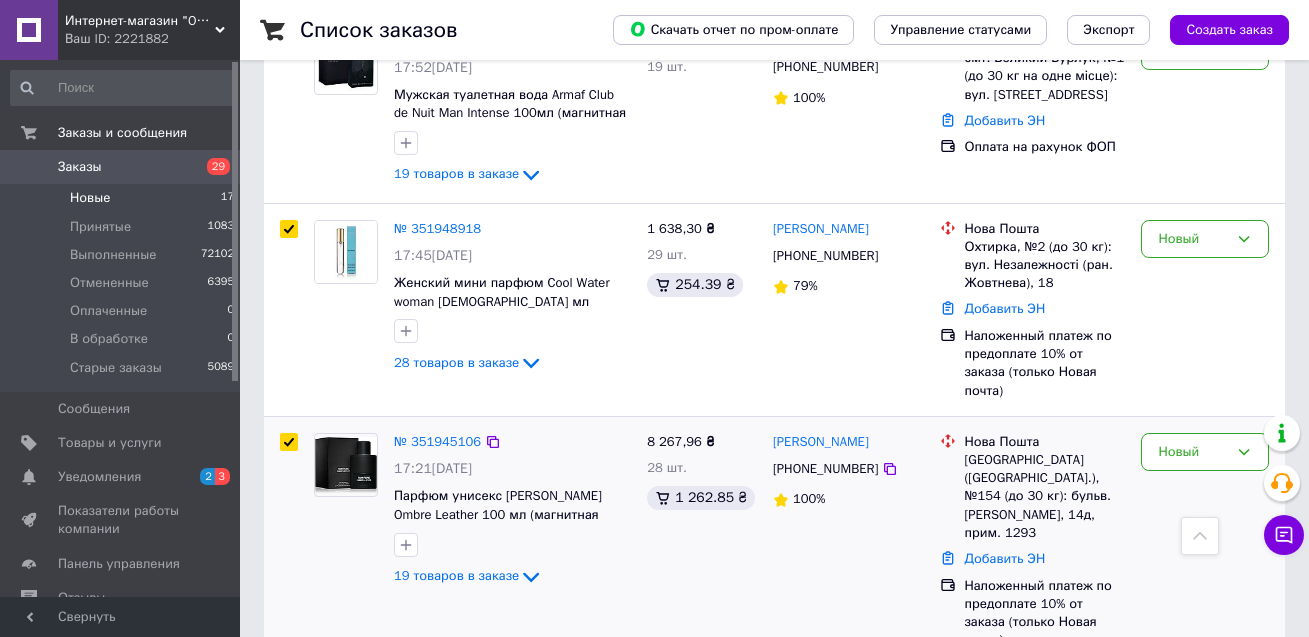 drag, startPoint x: 288, startPoint y: 349, endPoint x: 652, endPoint y: 391, distance: 366.41507 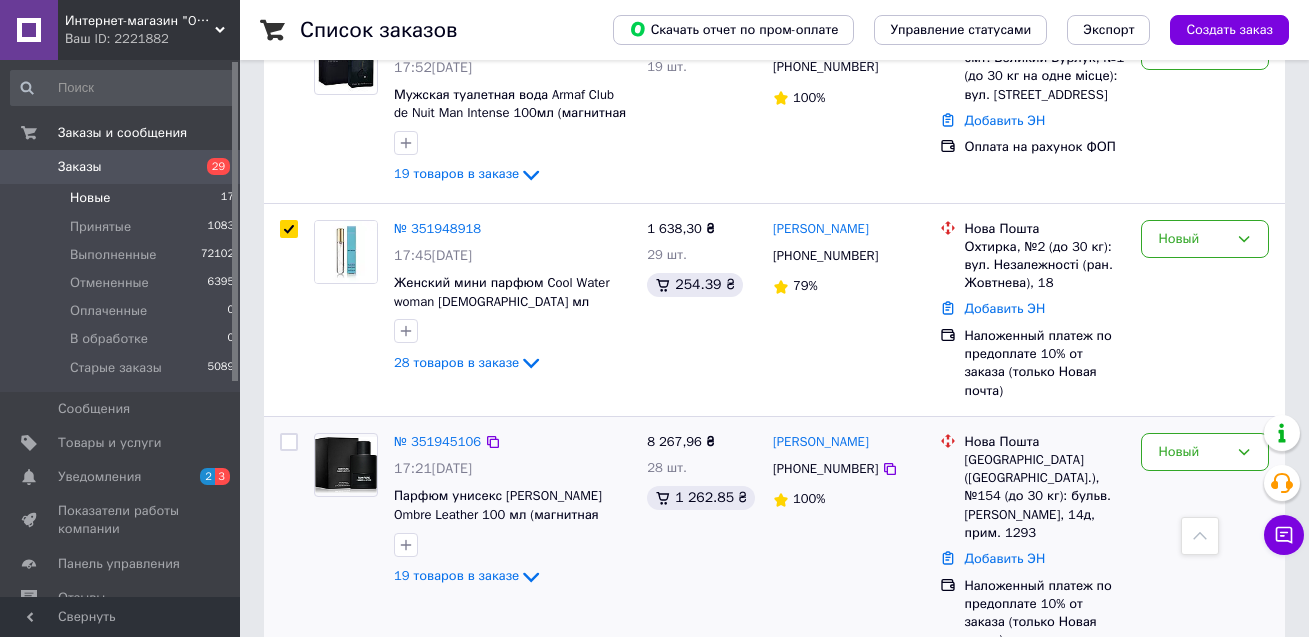 checkbox on "false" 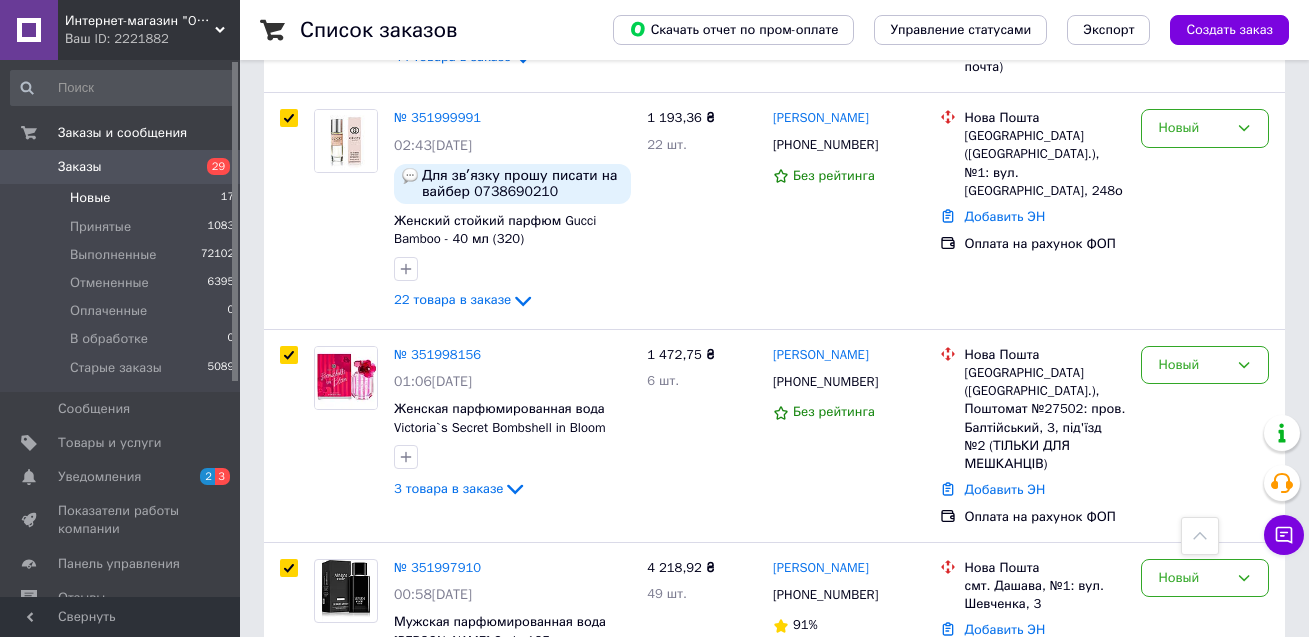scroll, scrollTop: 0, scrollLeft: 0, axis: both 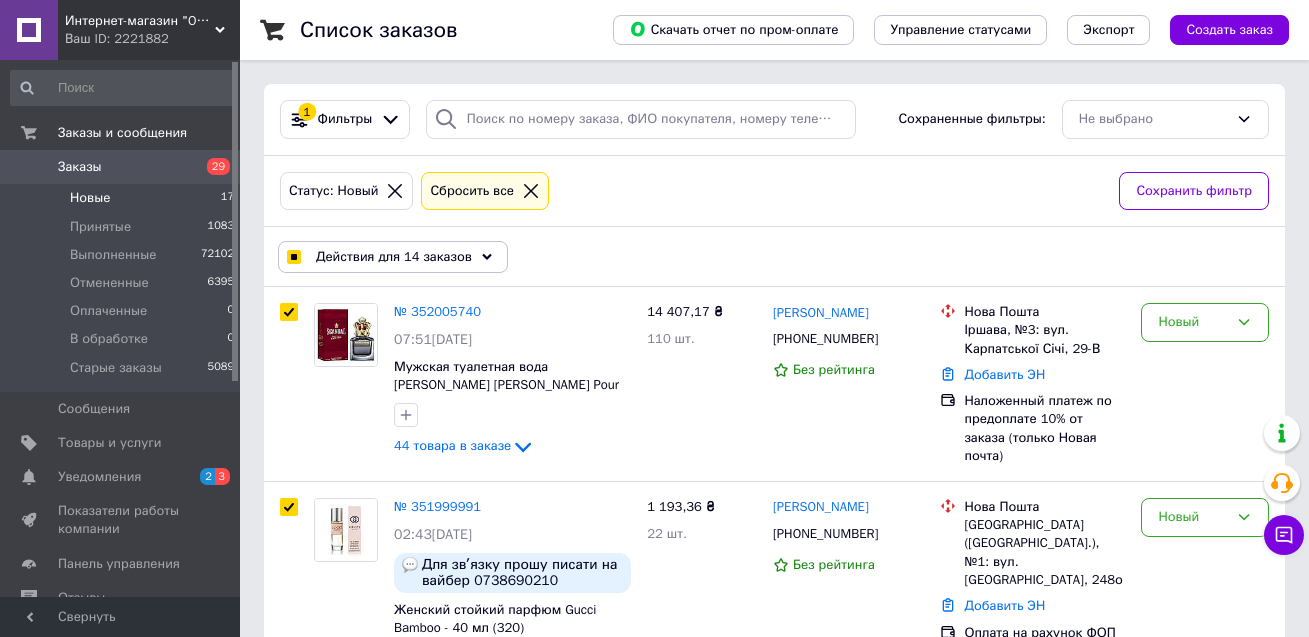 drag, startPoint x: 472, startPoint y: 253, endPoint x: 382, endPoint y: 376, distance: 152.41063 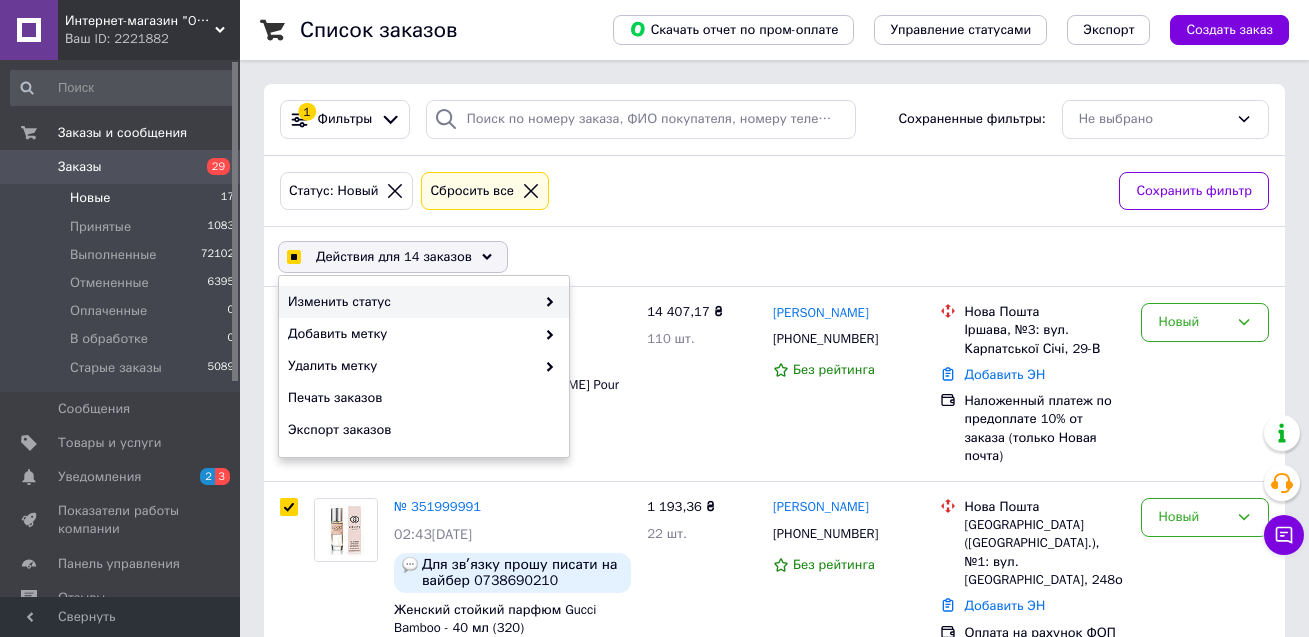drag, startPoint x: 364, startPoint y: 305, endPoint x: 545, endPoint y: 299, distance: 181.09943 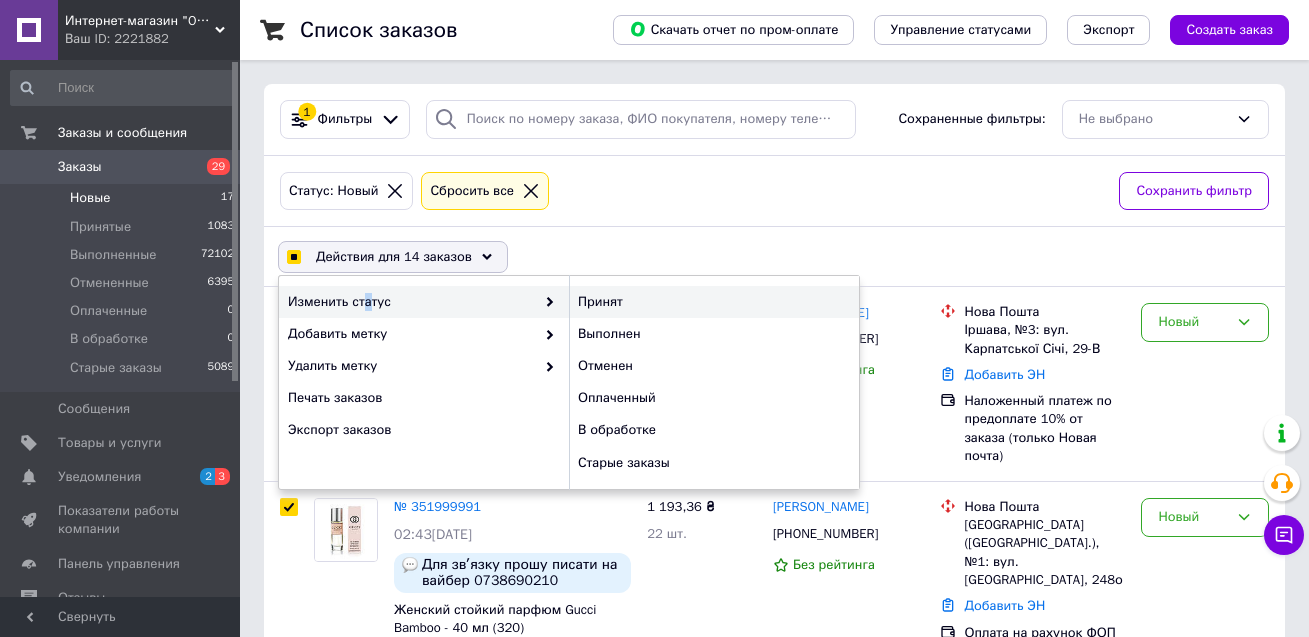 checkbox on "true" 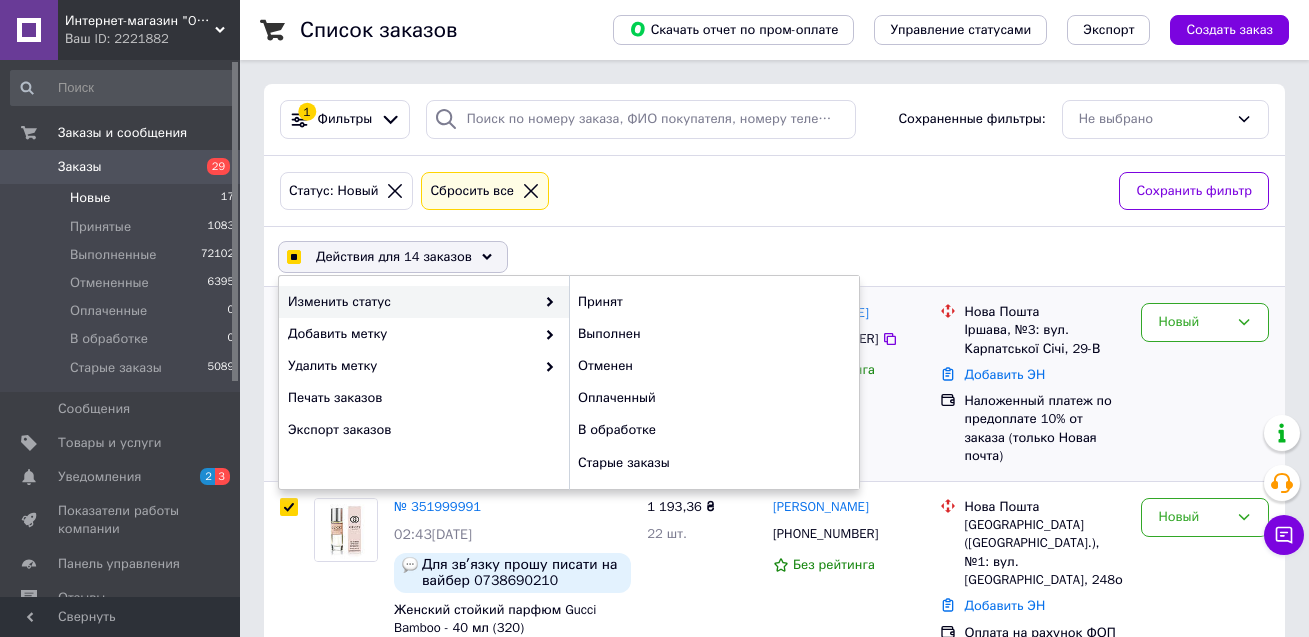click on "Принят" at bounding box center (714, 302) 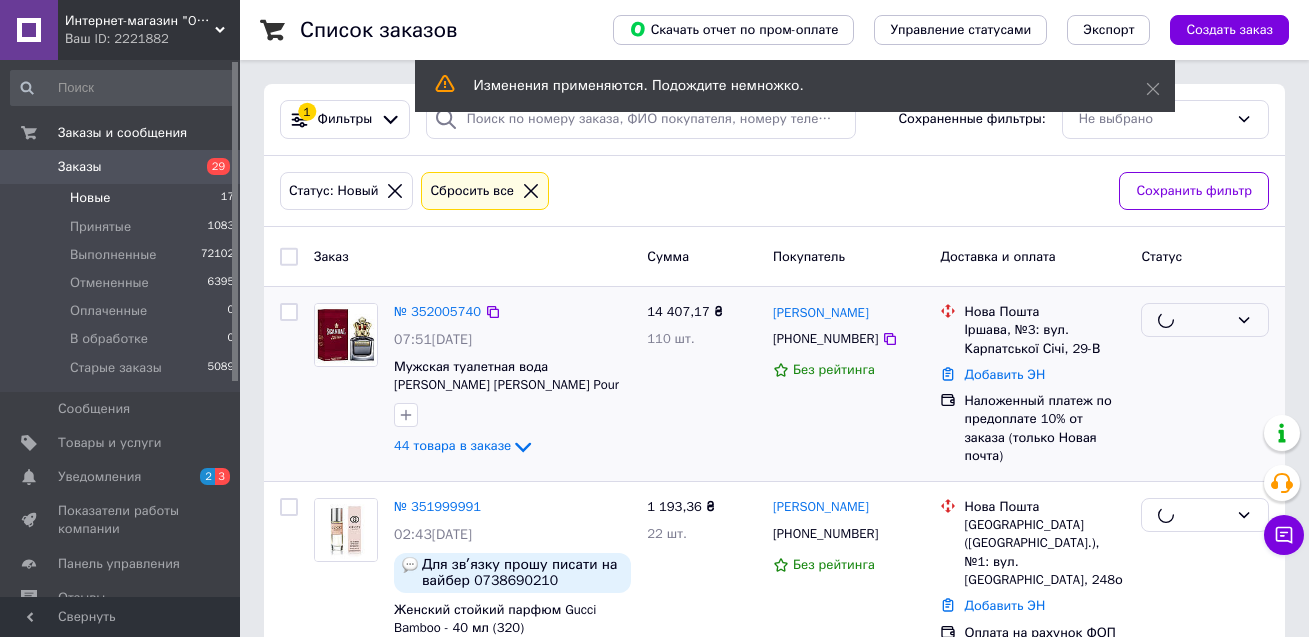 checkbox on "false" 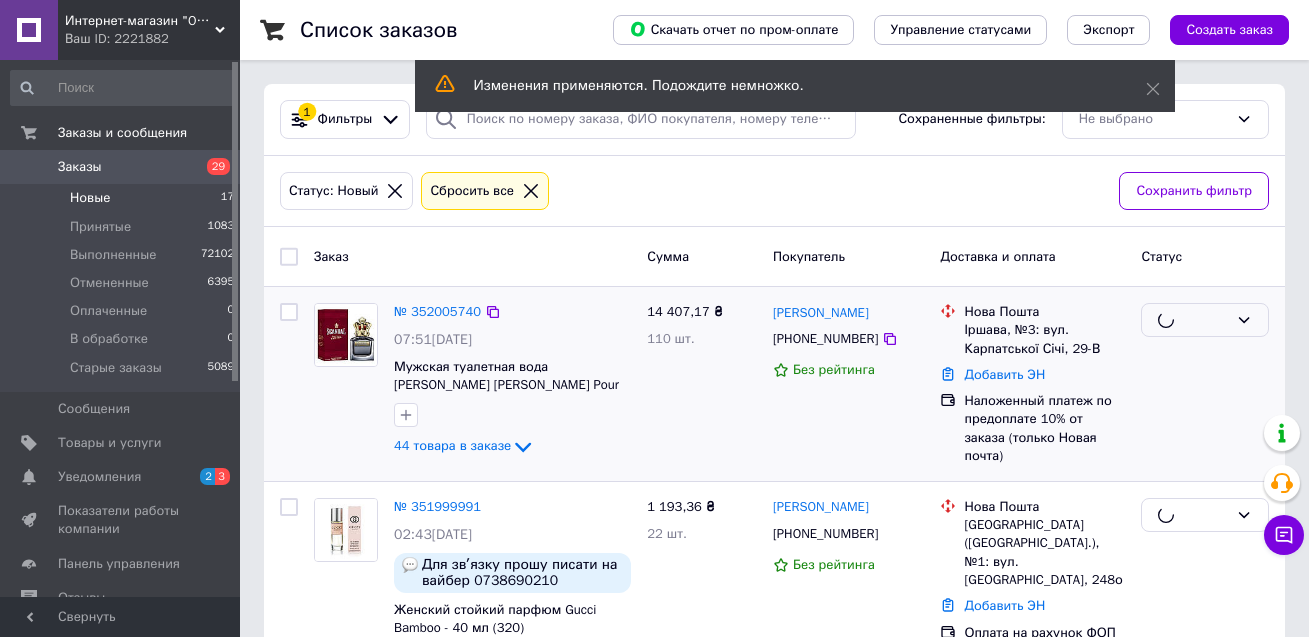 checkbox on "false" 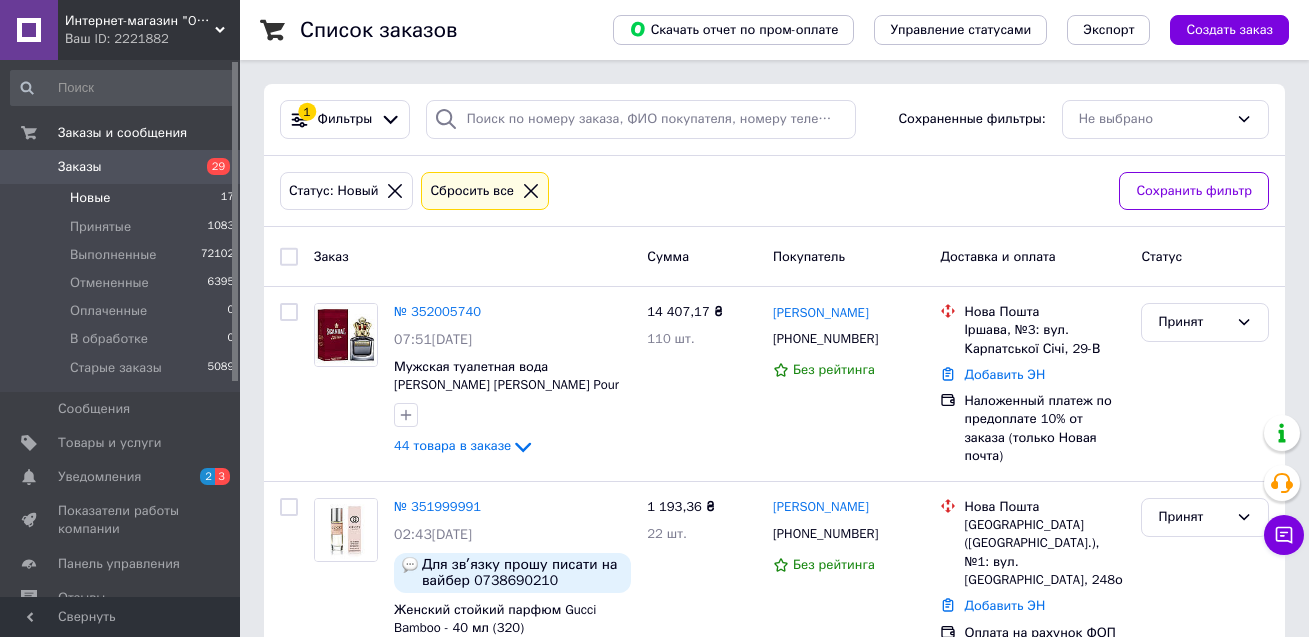 click 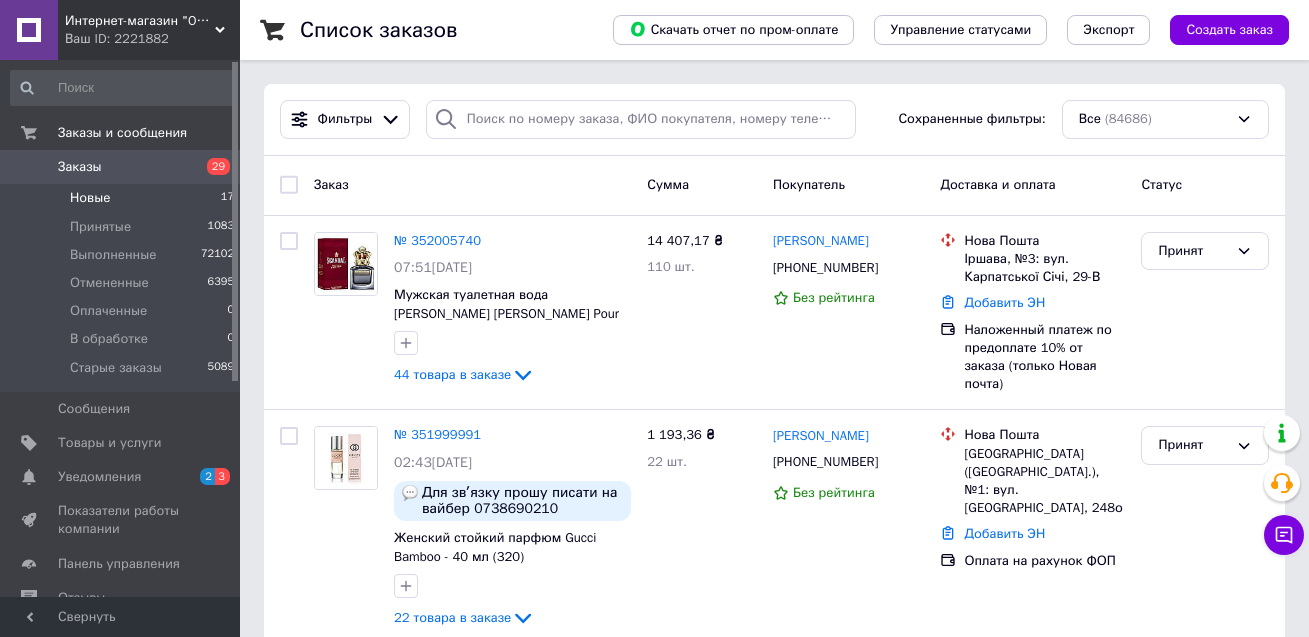 scroll, scrollTop: 400, scrollLeft: 0, axis: vertical 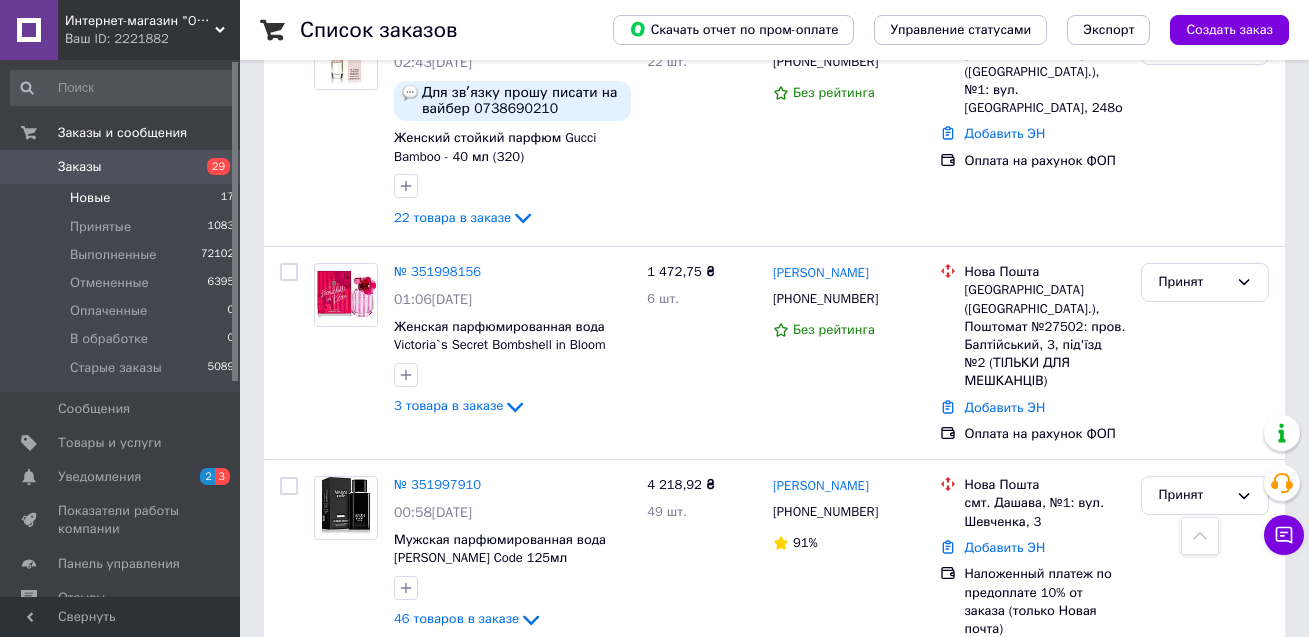 drag, startPoint x: 112, startPoint y: 482, endPoint x: 390, endPoint y: 481, distance: 278.0018 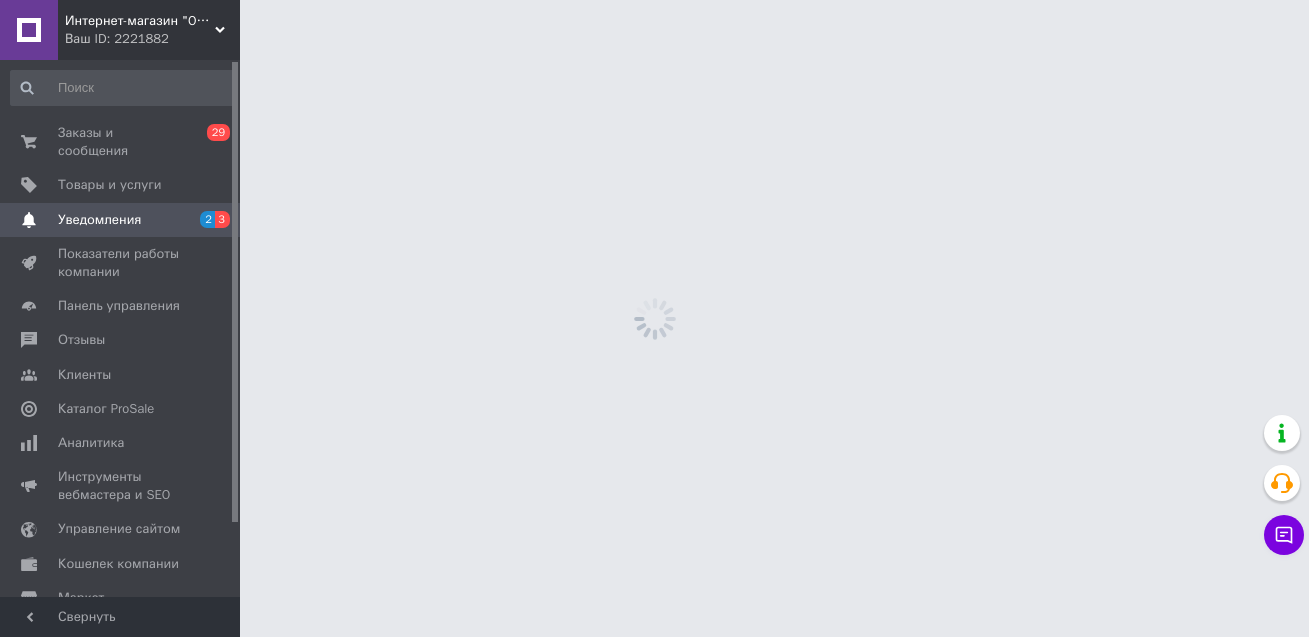 scroll, scrollTop: 0, scrollLeft: 0, axis: both 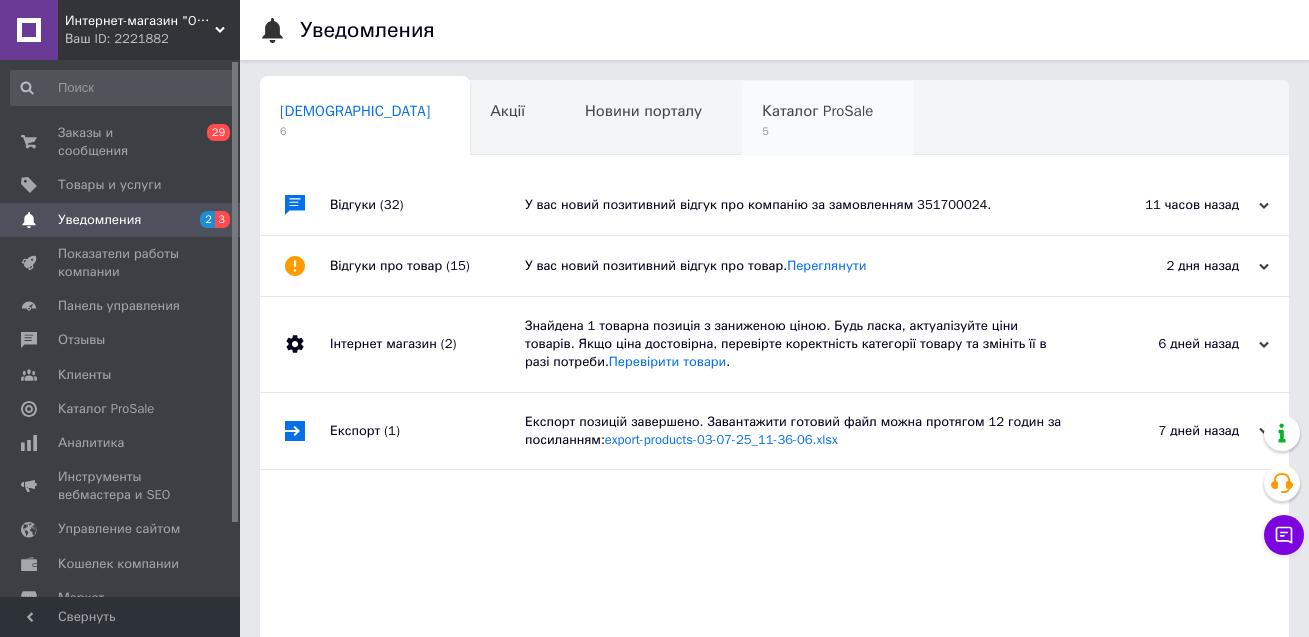click on "Каталог ProSale 5" at bounding box center (827, 119) 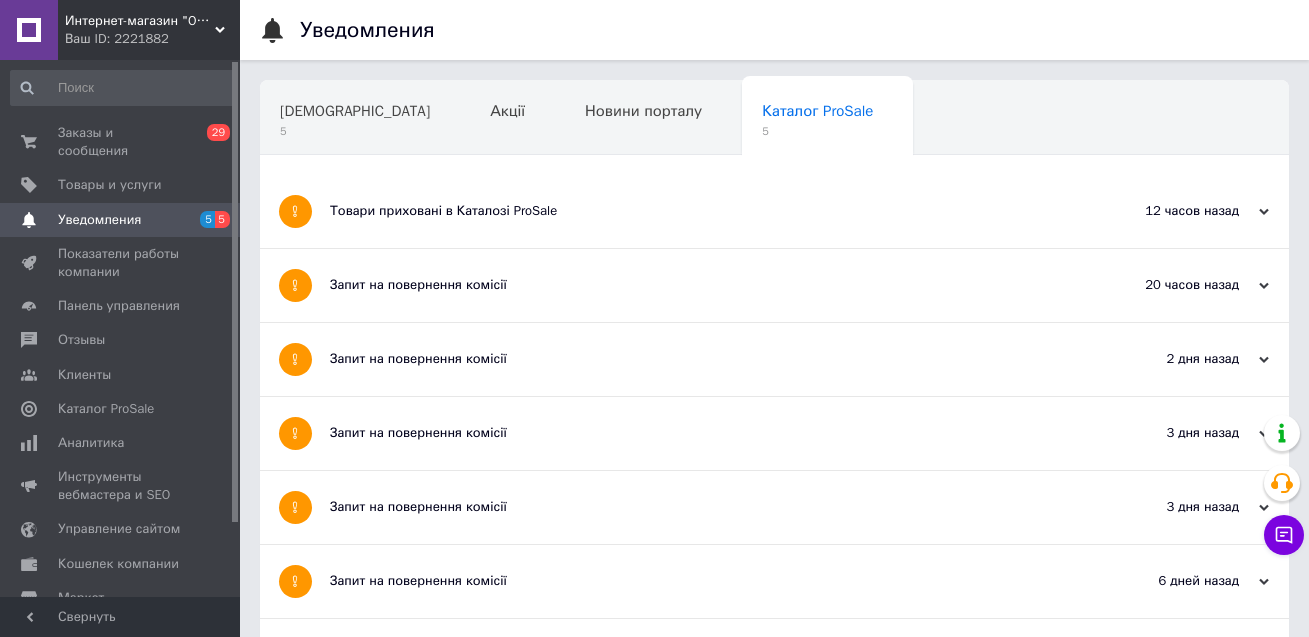 click on "Запит на повернення комісії" at bounding box center [699, 507] 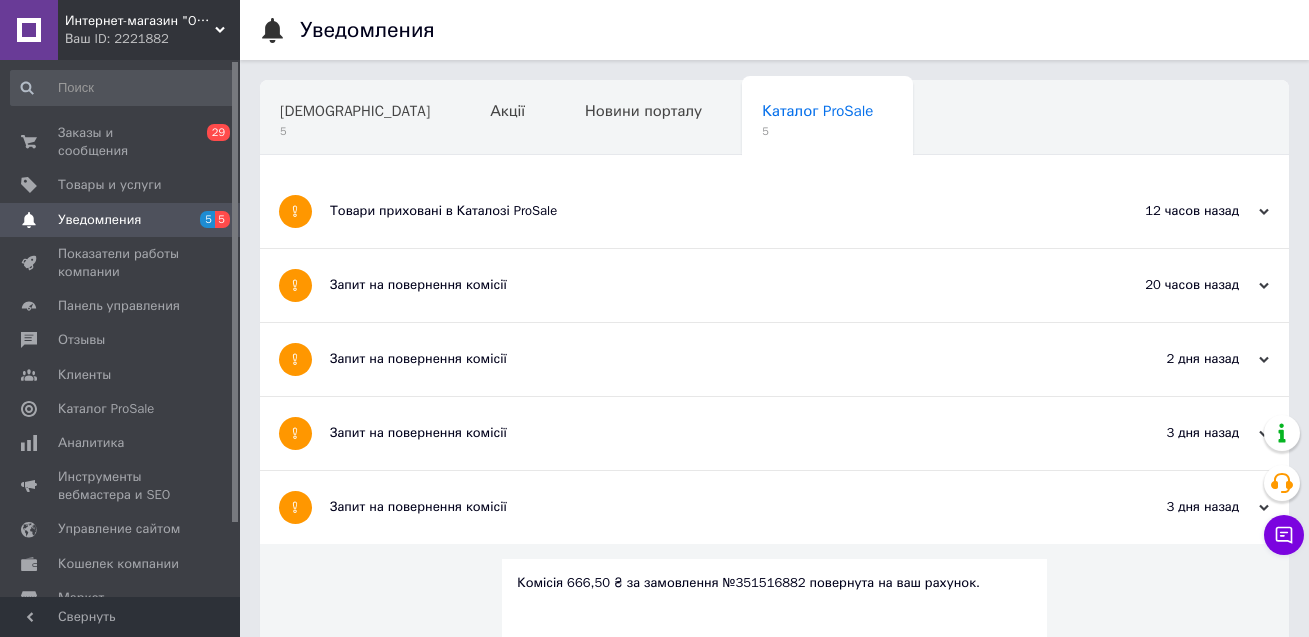 click on "Запит на повернення комісії" at bounding box center [699, 433] 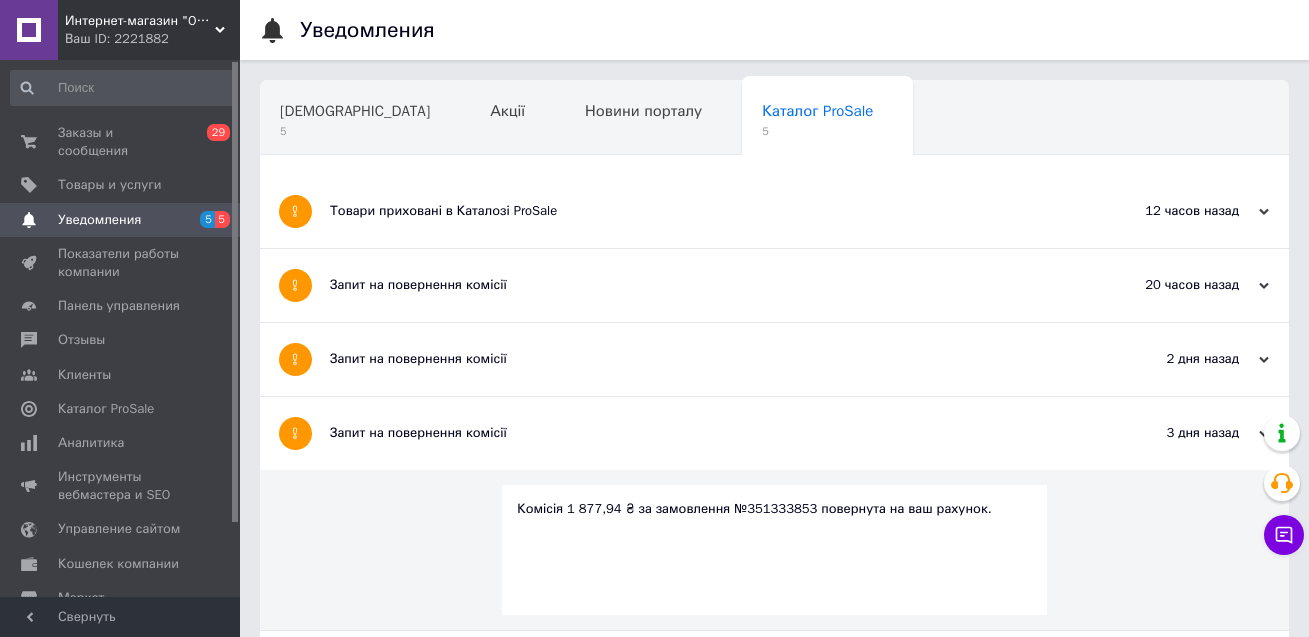 click on "Запит на повернення комісії" at bounding box center [699, 359] 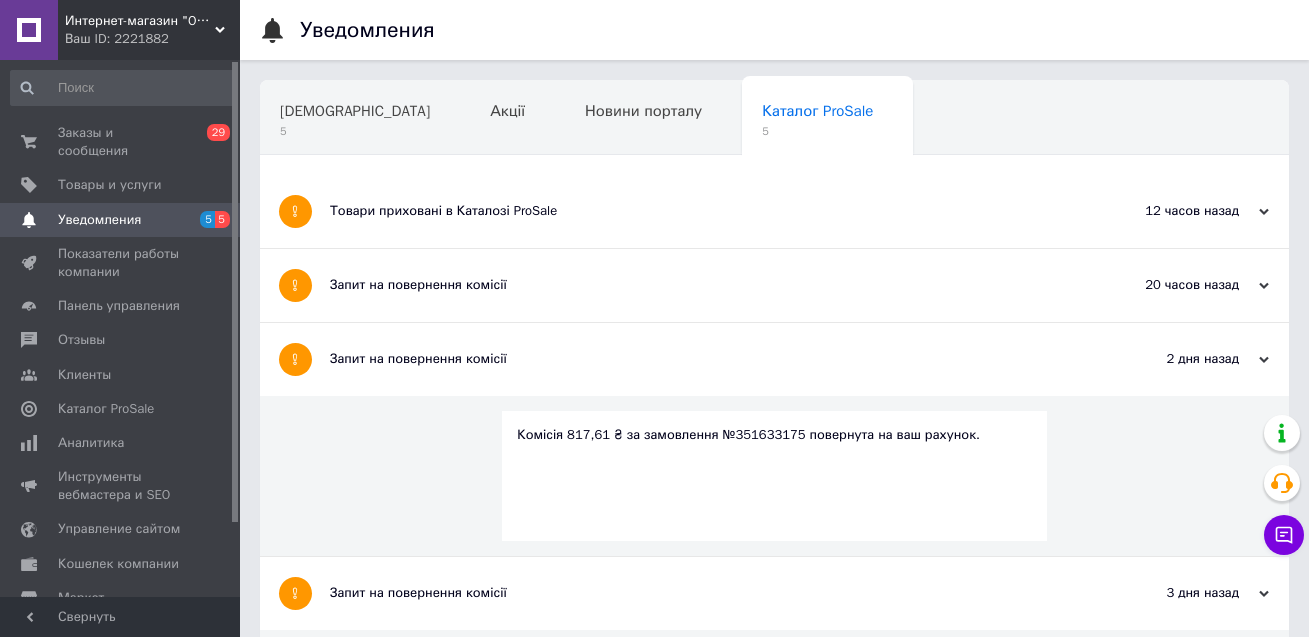 click on "Запит на повернення комісії" at bounding box center [699, 285] 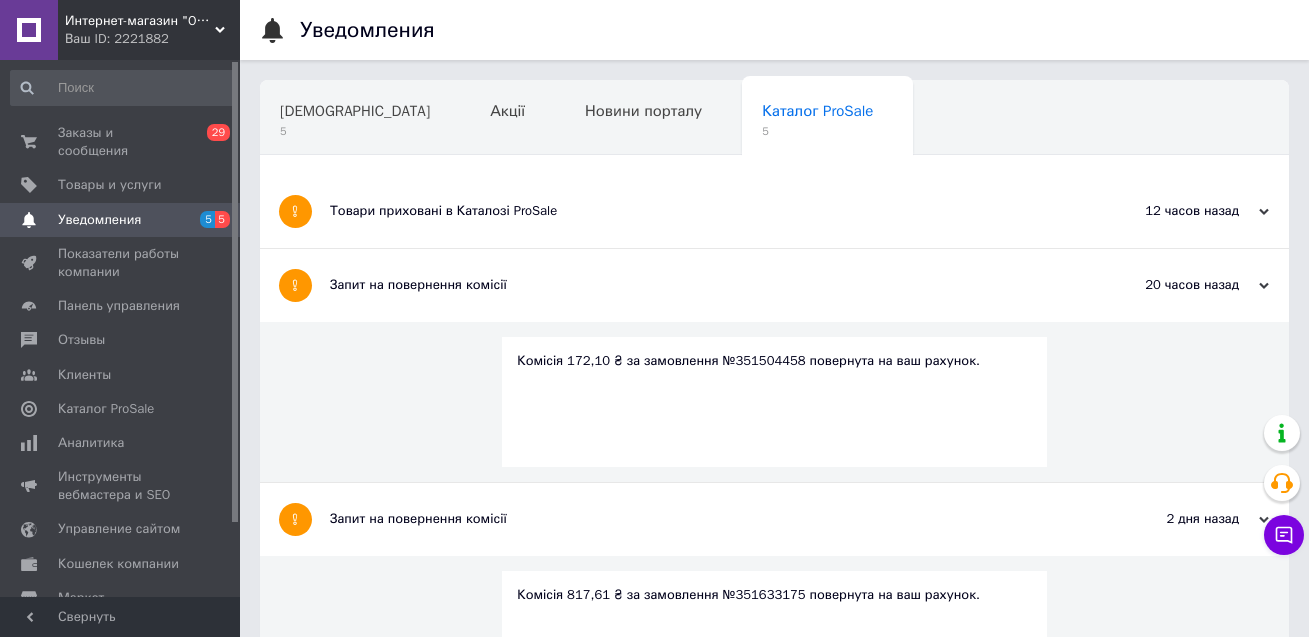 click on "Товари приховані в Каталозі ProSale" at bounding box center [699, 211] 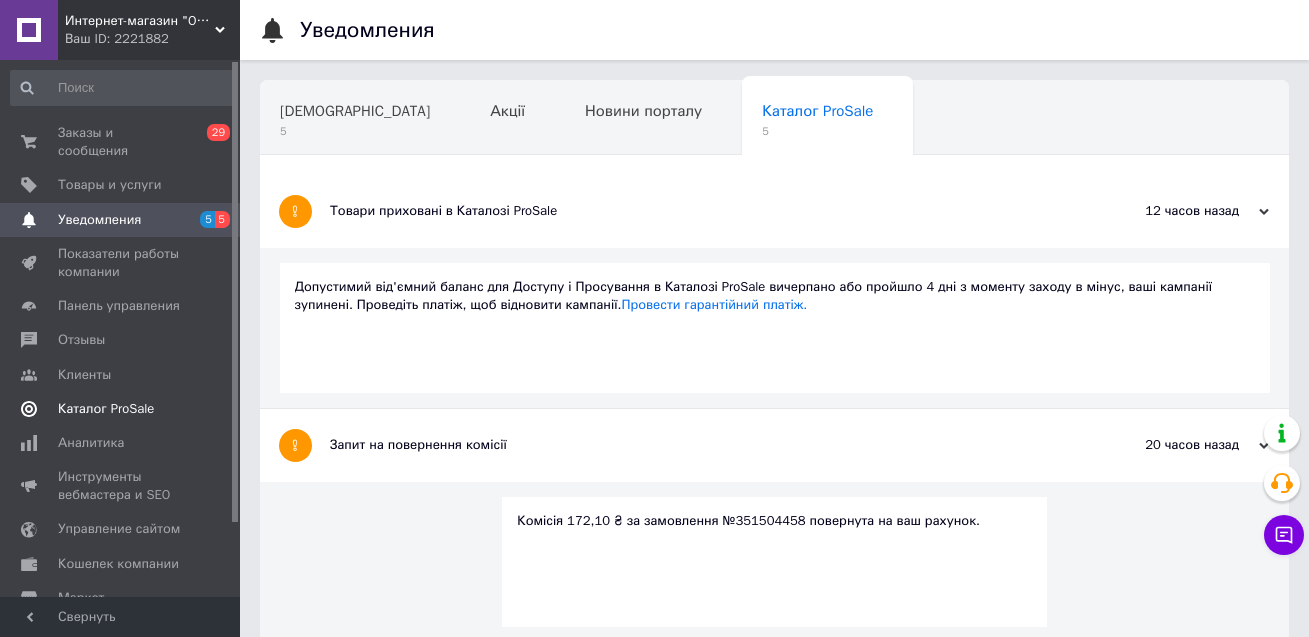 click on "Каталог ProSale" at bounding box center [106, 409] 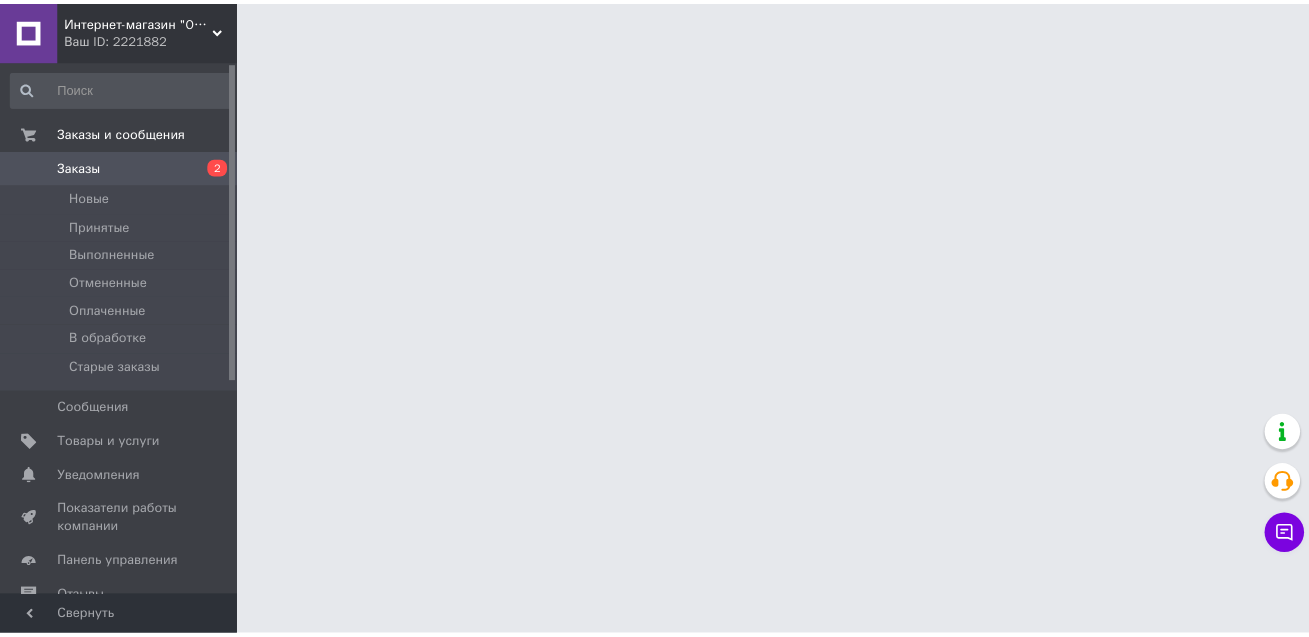 scroll, scrollTop: 0, scrollLeft: 0, axis: both 